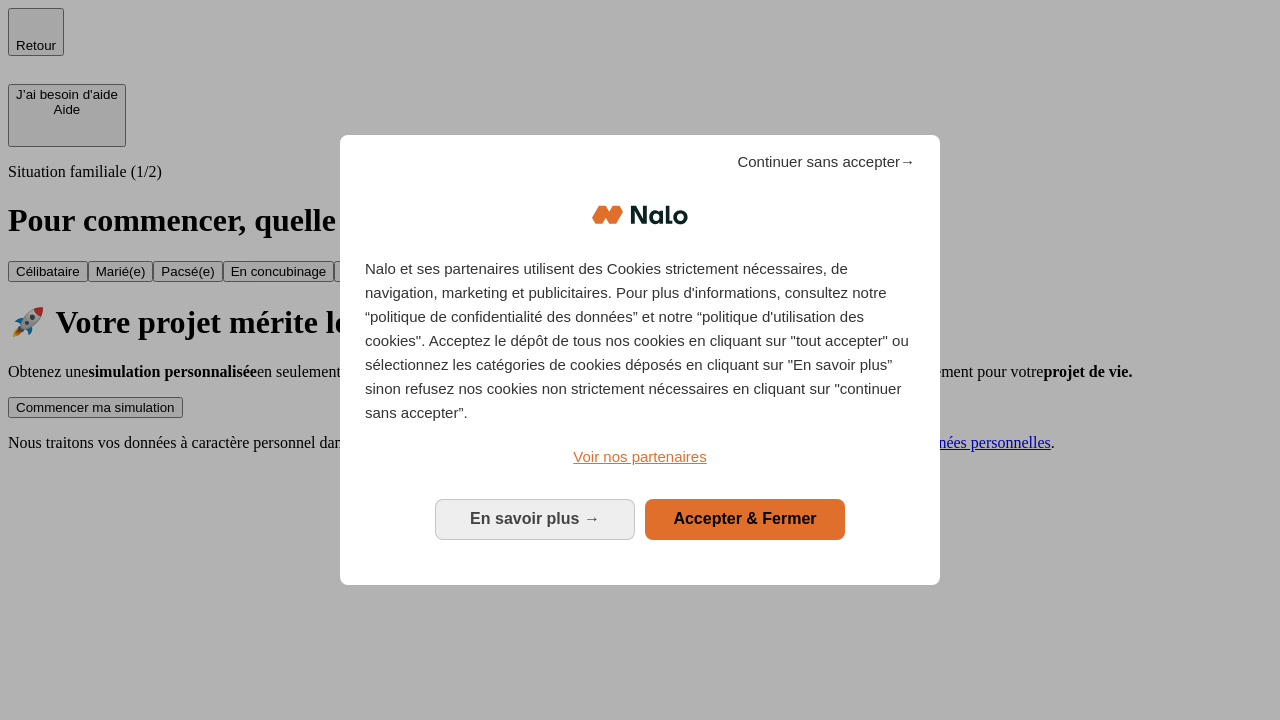 scroll, scrollTop: 0, scrollLeft: 0, axis: both 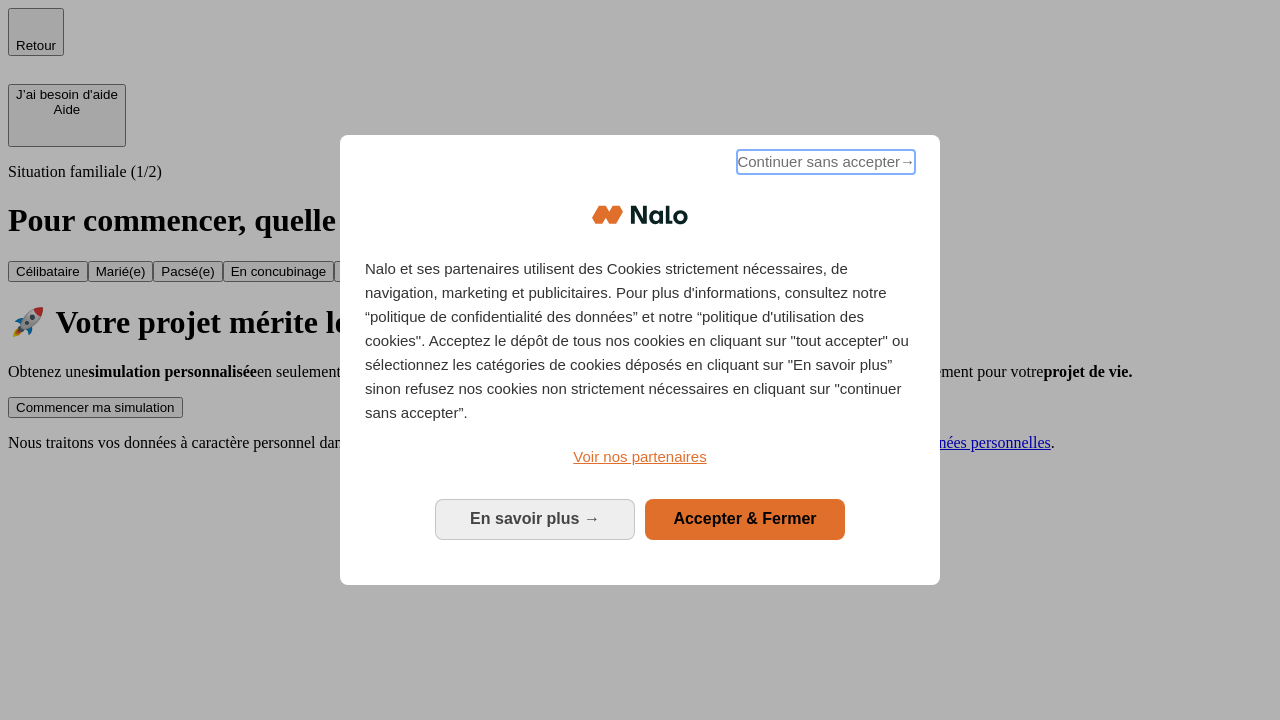 click on "Continuer sans accepter  →" at bounding box center [826, 162] 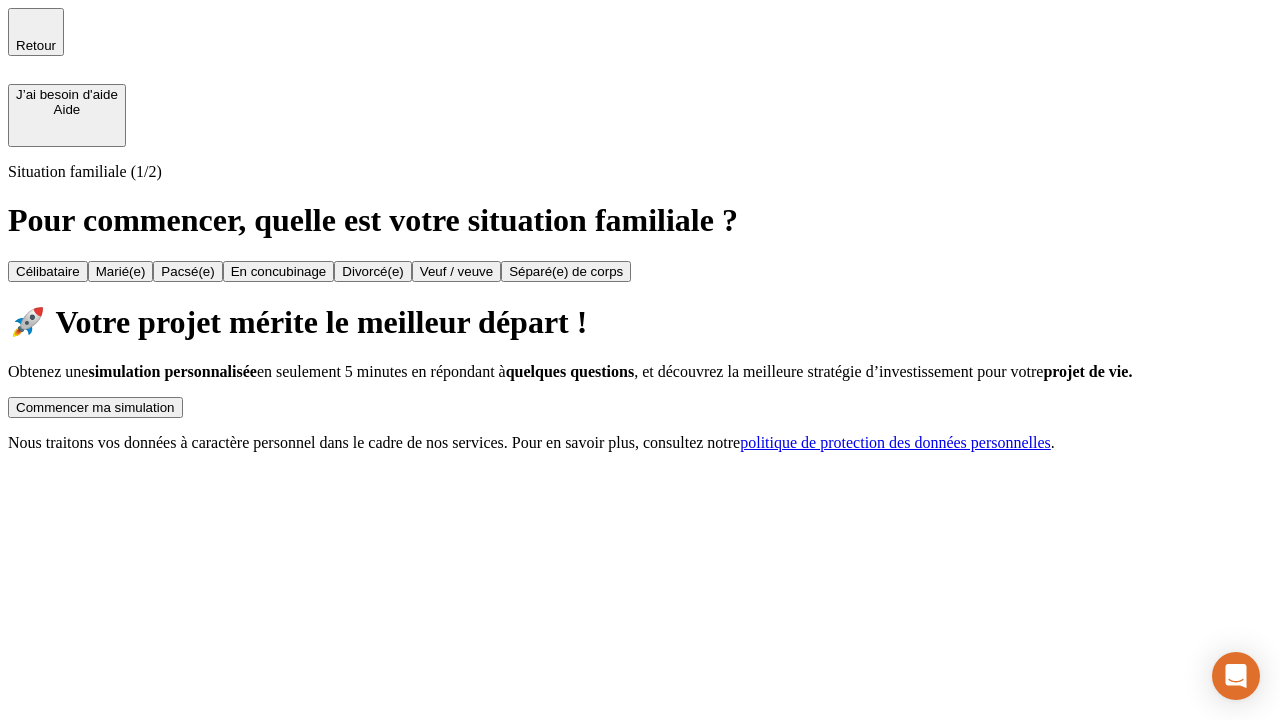 click on "Commencer ma simulation" at bounding box center [95, 407] 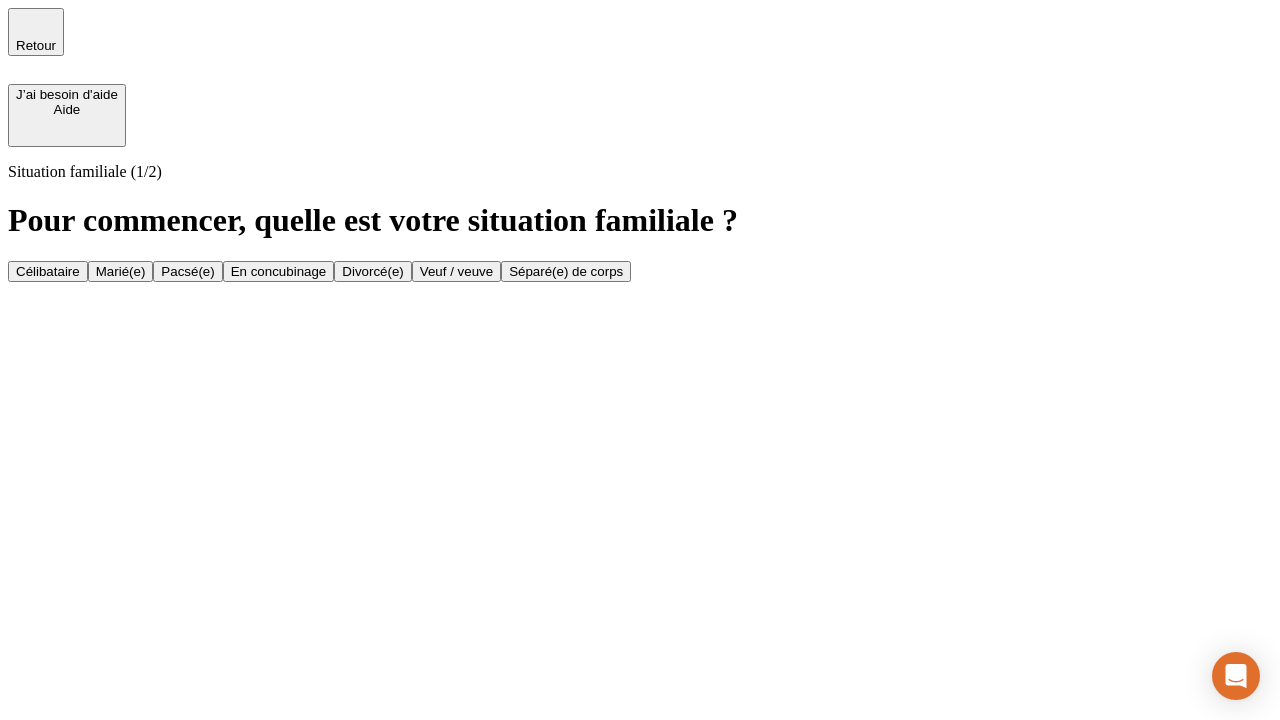 click on "Veuf / veuve" at bounding box center [456, 271] 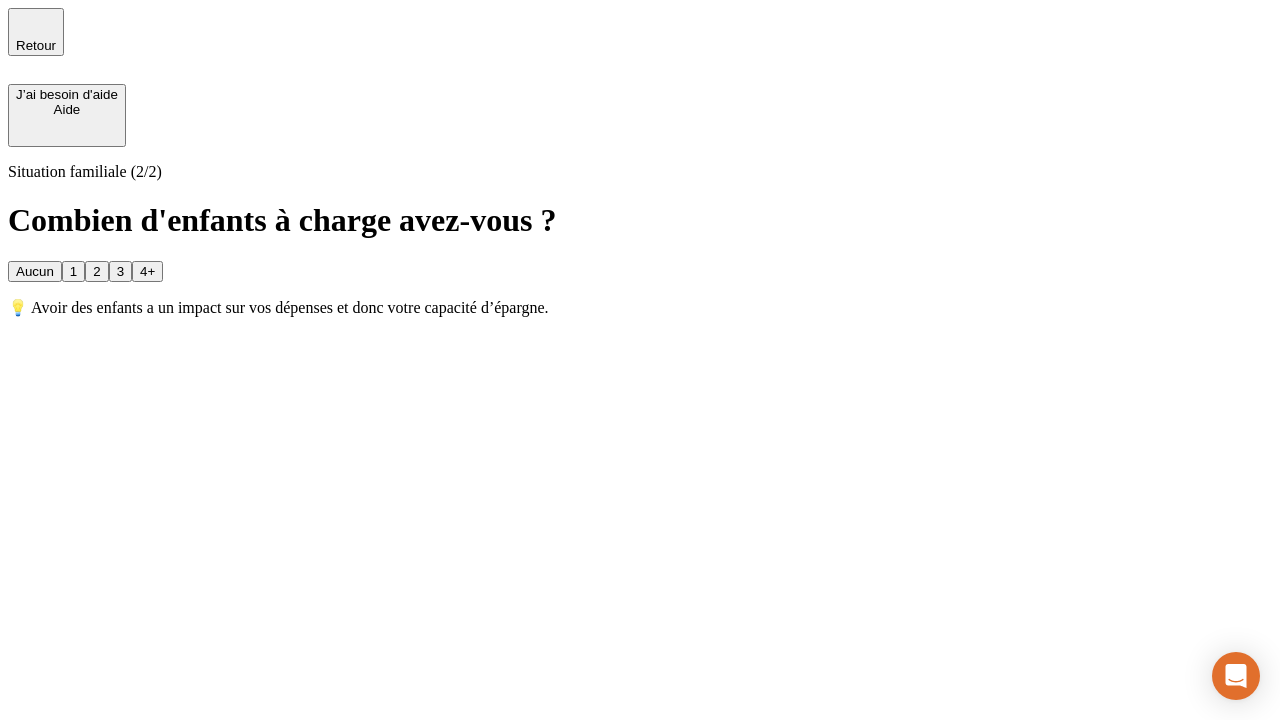 click on "1" at bounding box center [73, 271] 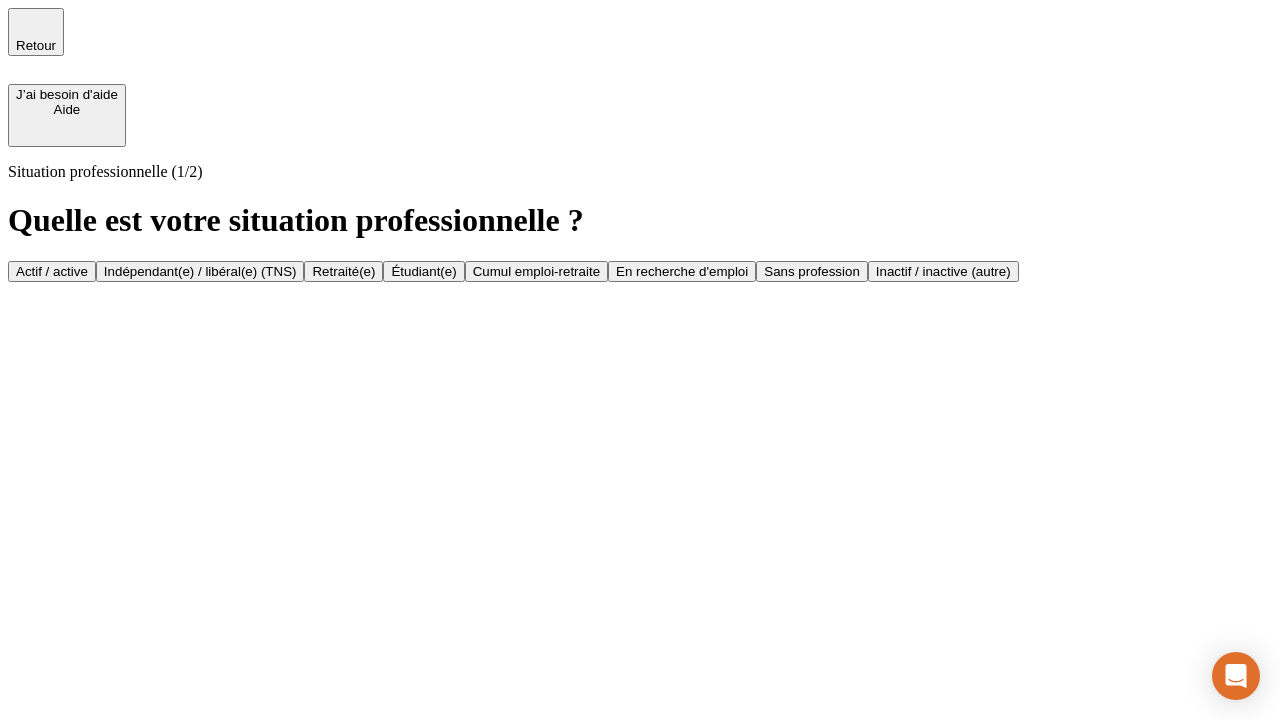 click on "Retraité(e)" at bounding box center (343, 271) 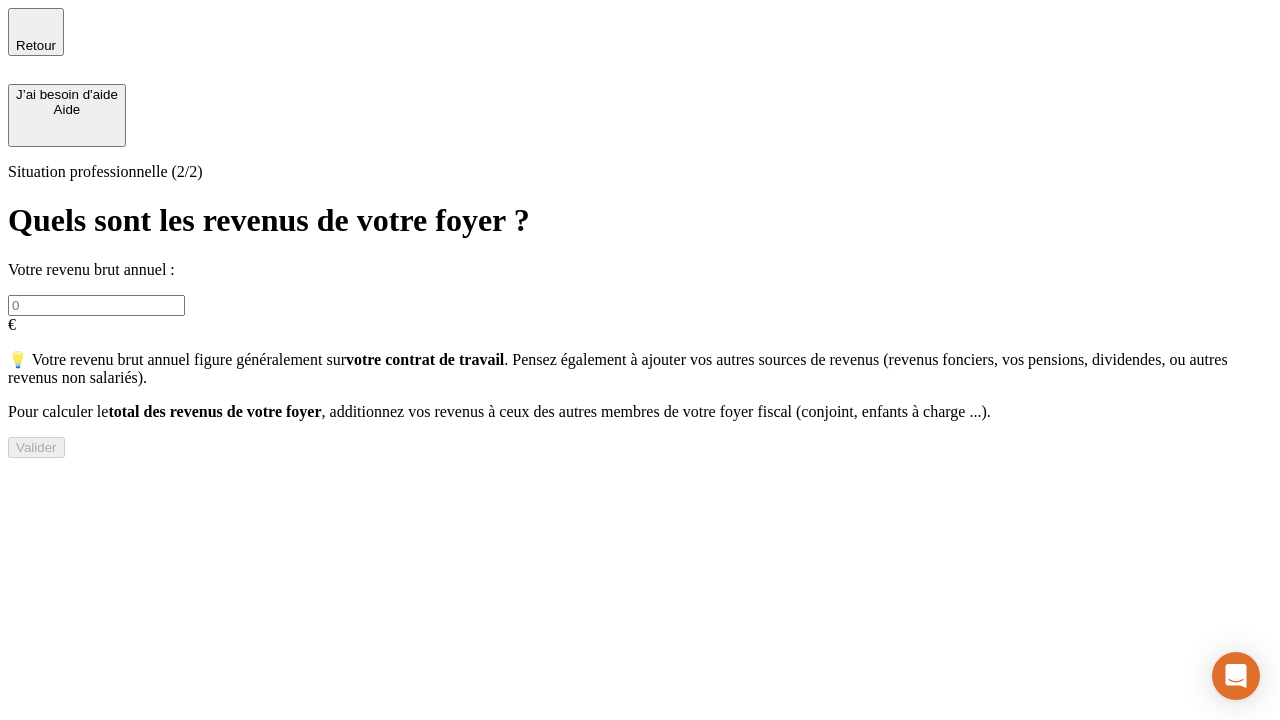 click at bounding box center (96, 305) 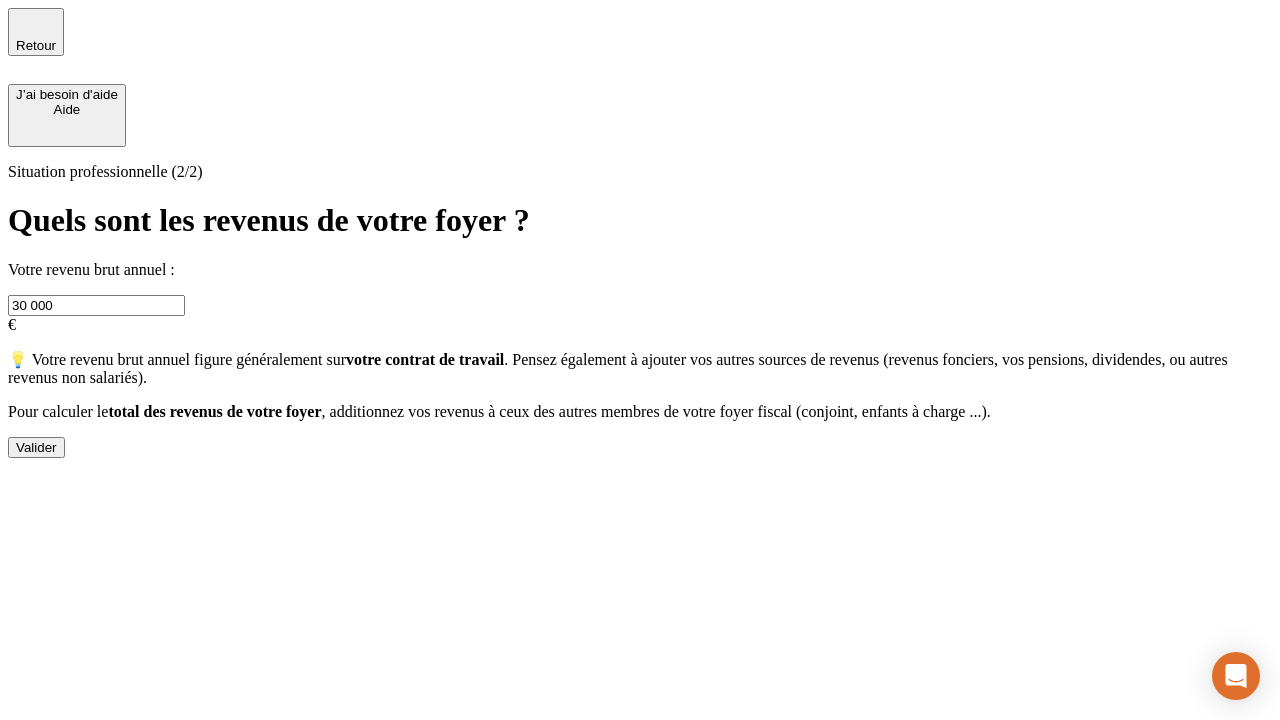 click on "Valider" at bounding box center (36, 447) 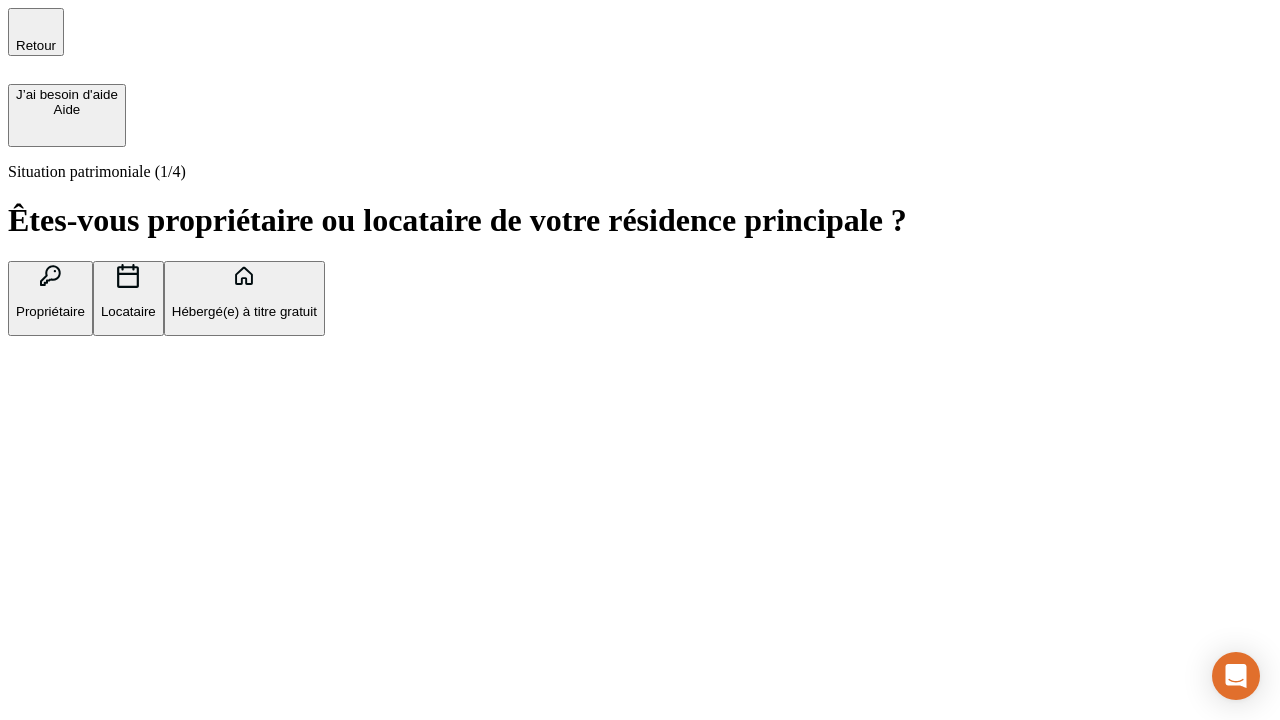 click on "Locataire" at bounding box center (128, 311) 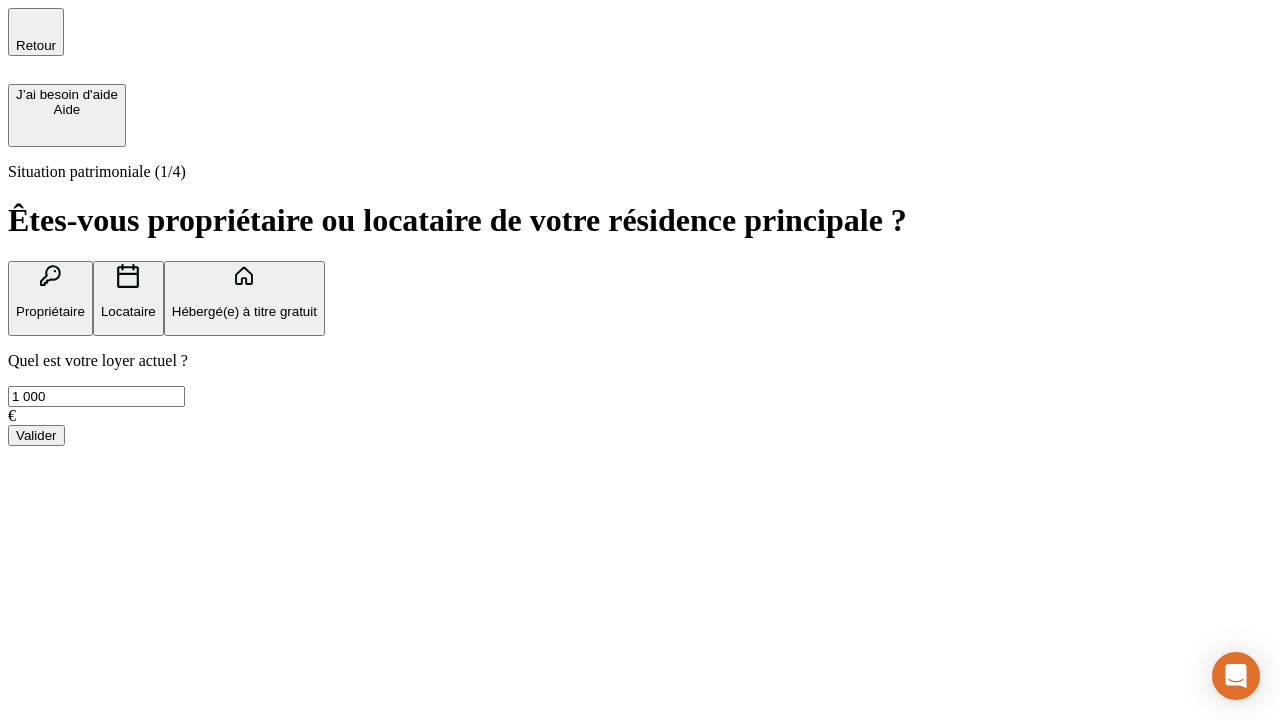 type on "1 000" 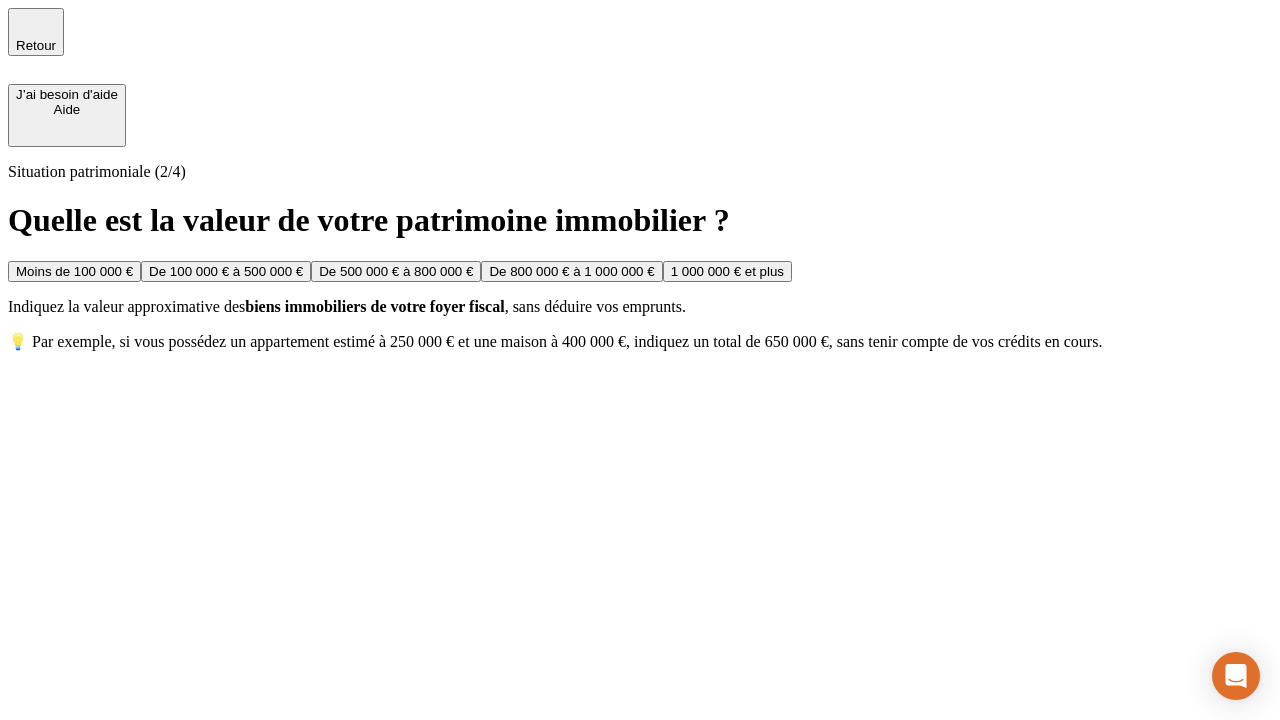 click on "Moins de 100 000 €" at bounding box center [74, 271] 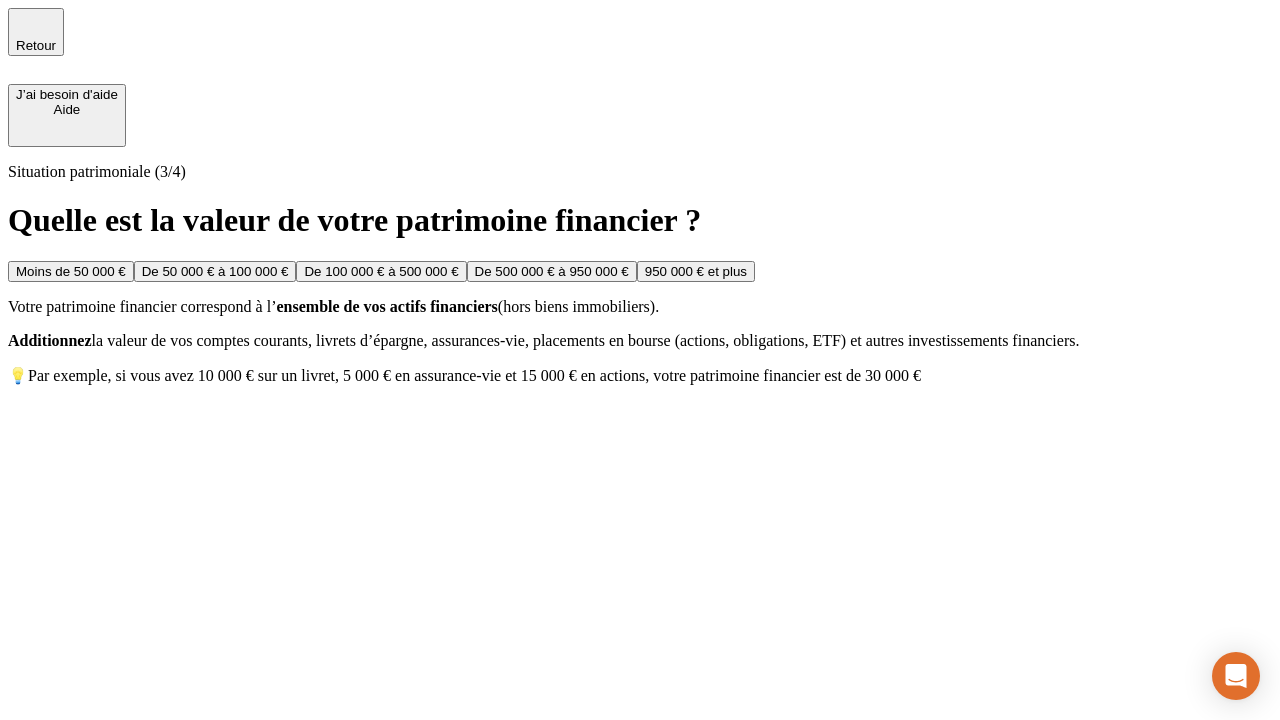click on "Moins de 50 000 €" at bounding box center [71, 271] 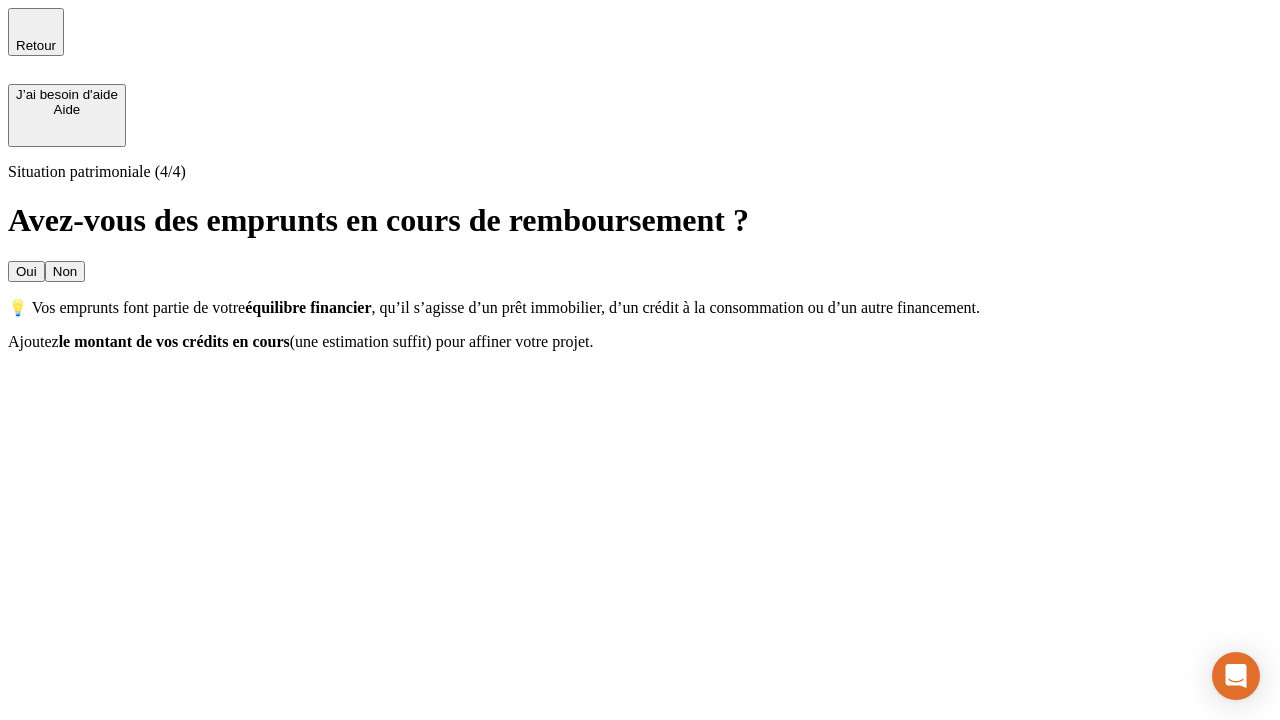 click on "Non" at bounding box center [65, 271] 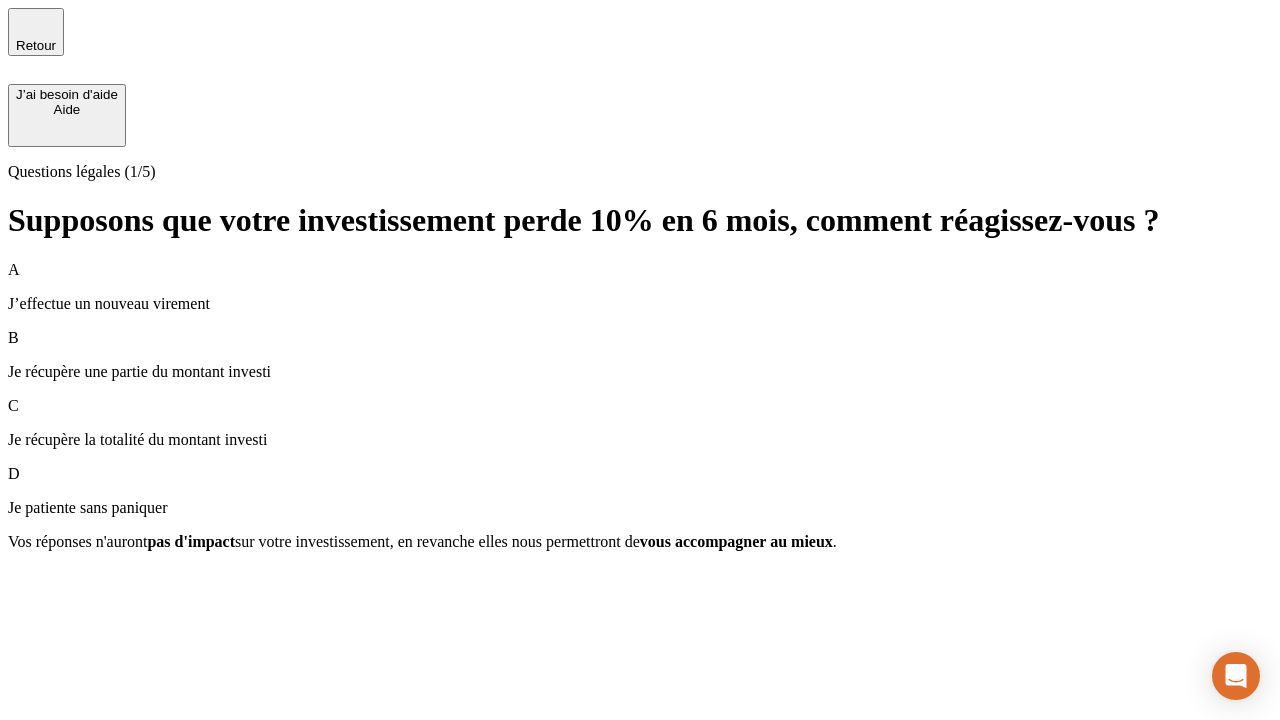 click on "Je récupère une partie du montant investi" at bounding box center [640, 372] 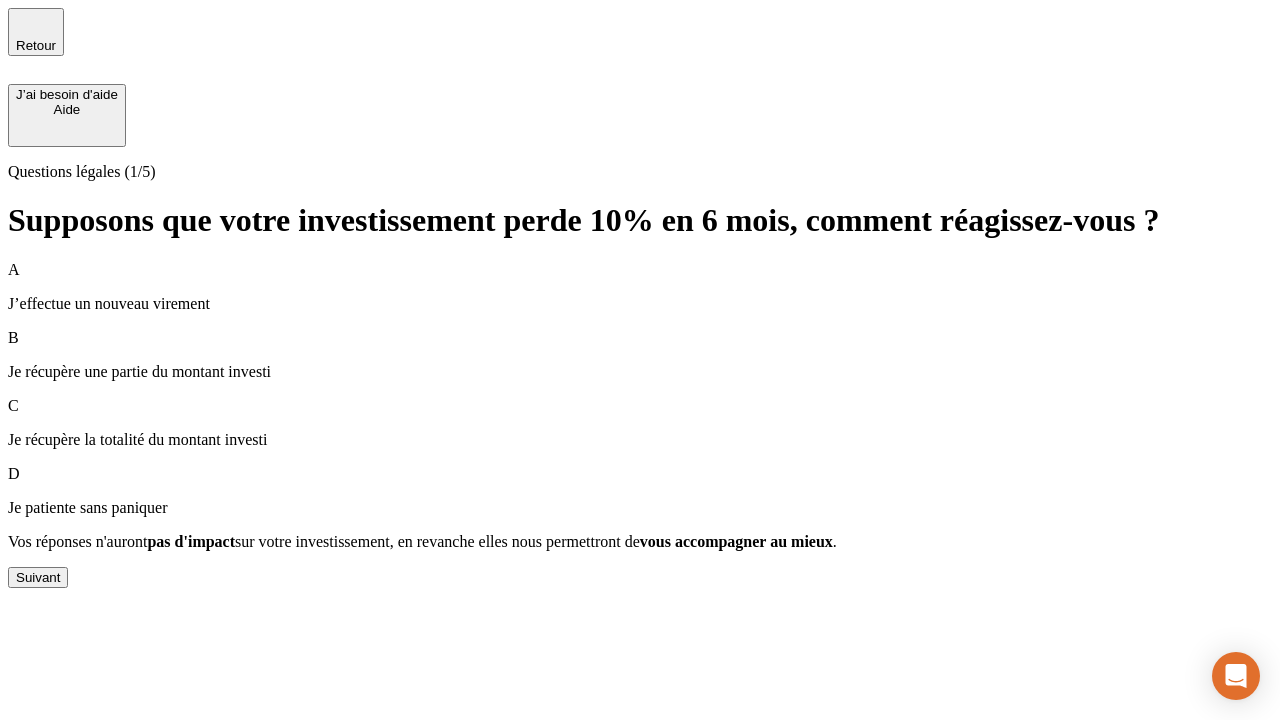 click on "Suivant" at bounding box center [38, 577] 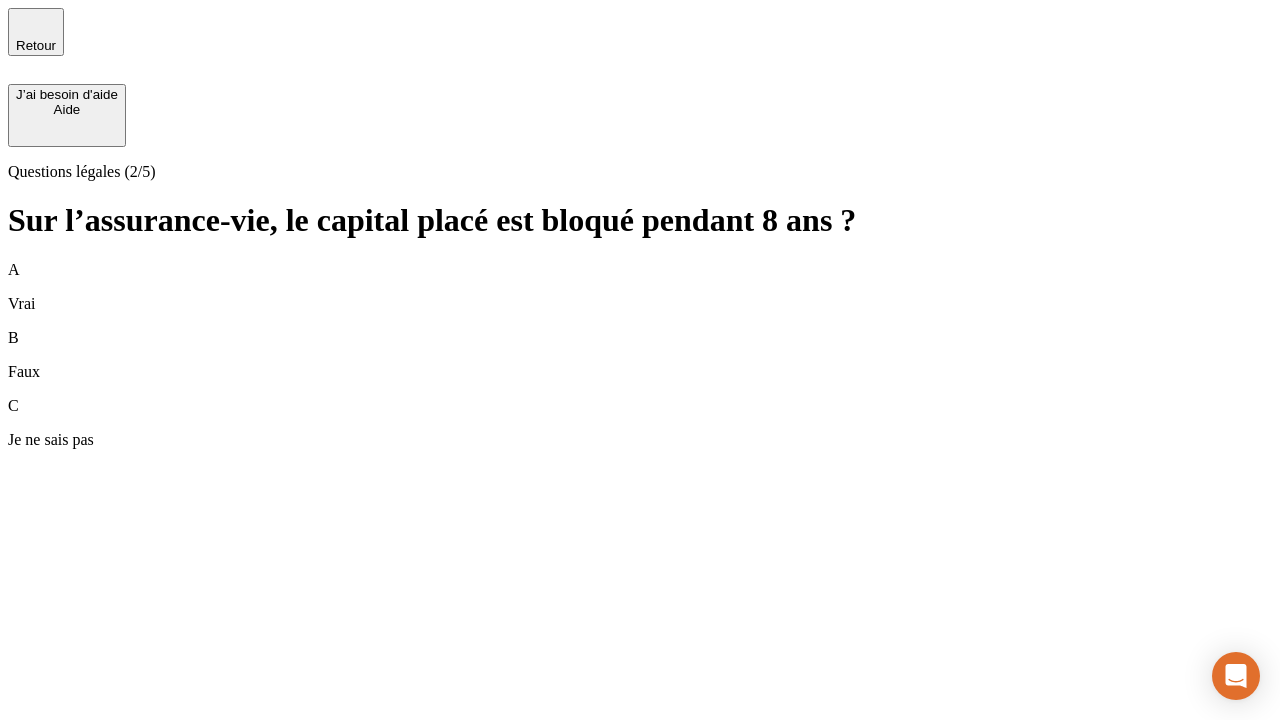 click on "B Faux" at bounding box center (640, 355) 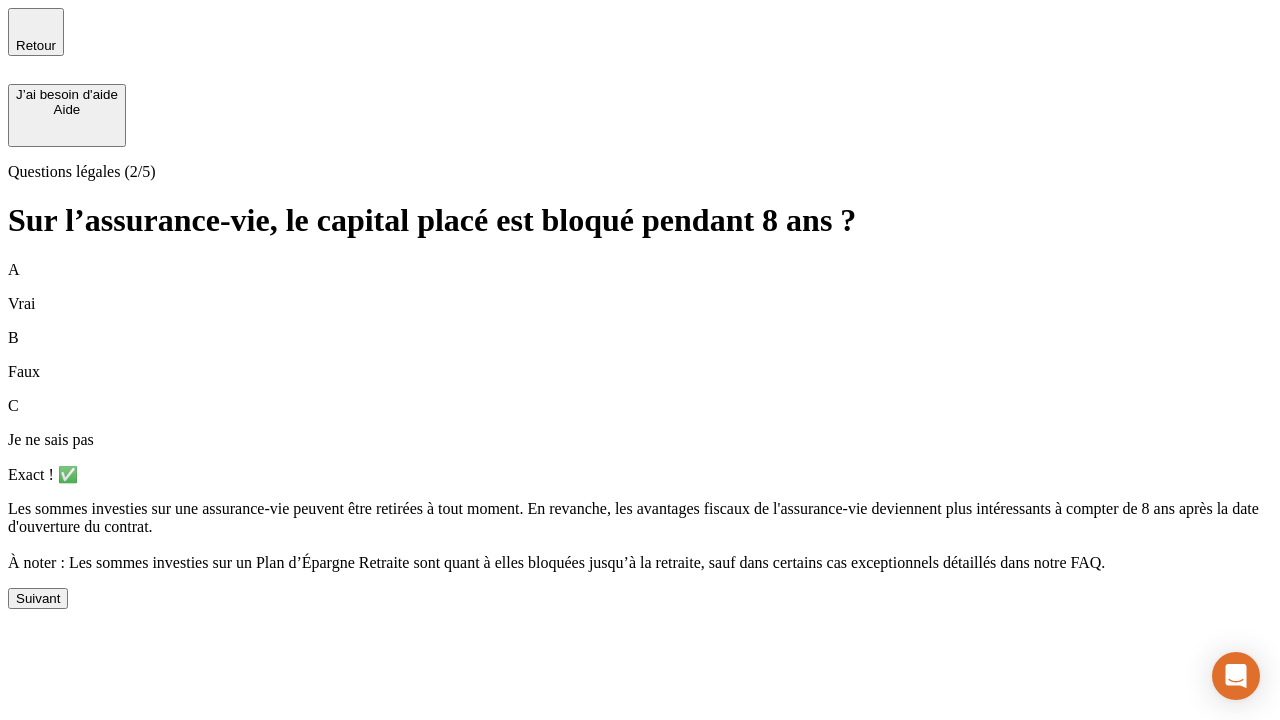click on "Suivant" at bounding box center (38, 598) 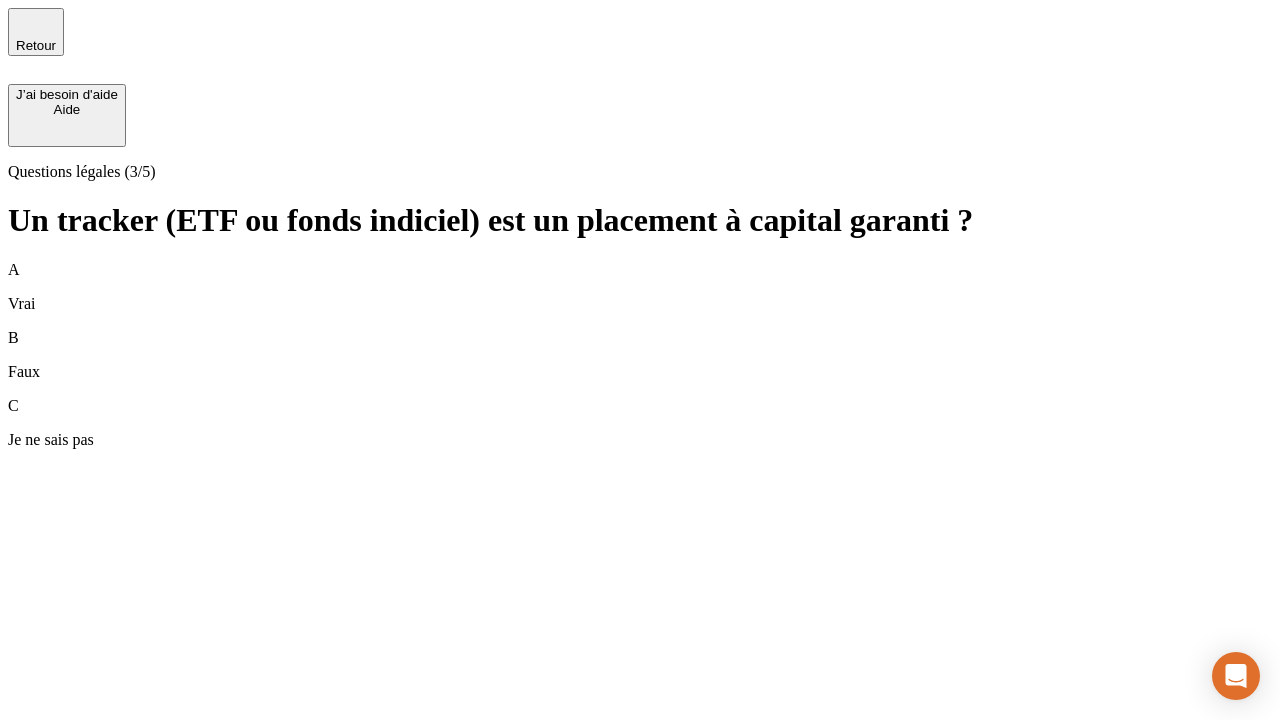 click on "B Faux" at bounding box center (640, 355) 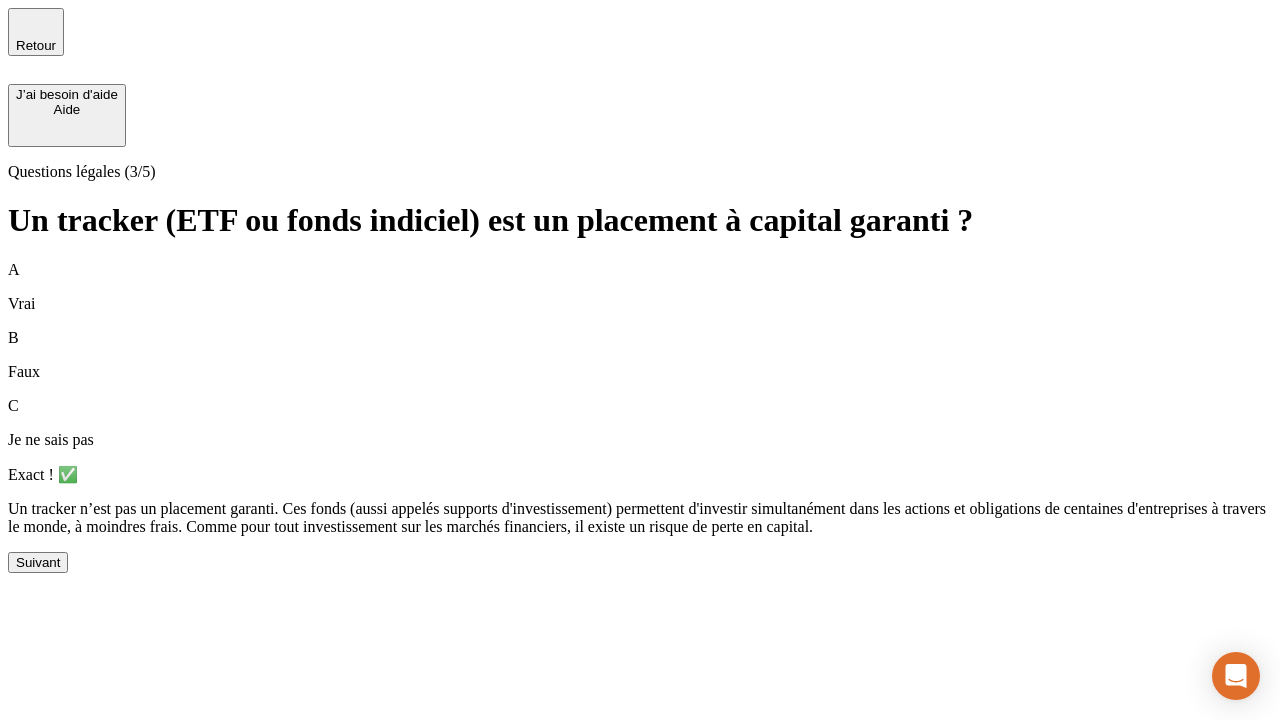click on "Suivant" at bounding box center [38, 562] 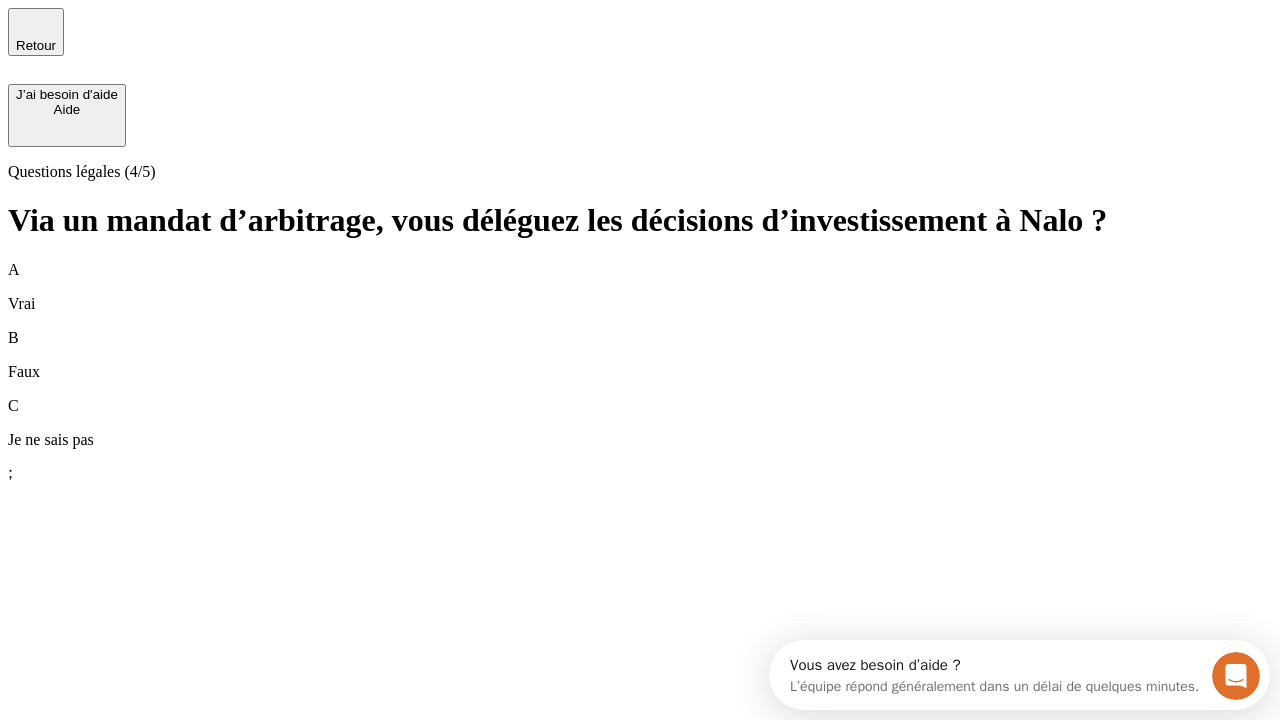 scroll, scrollTop: 0, scrollLeft: 0, axis: both 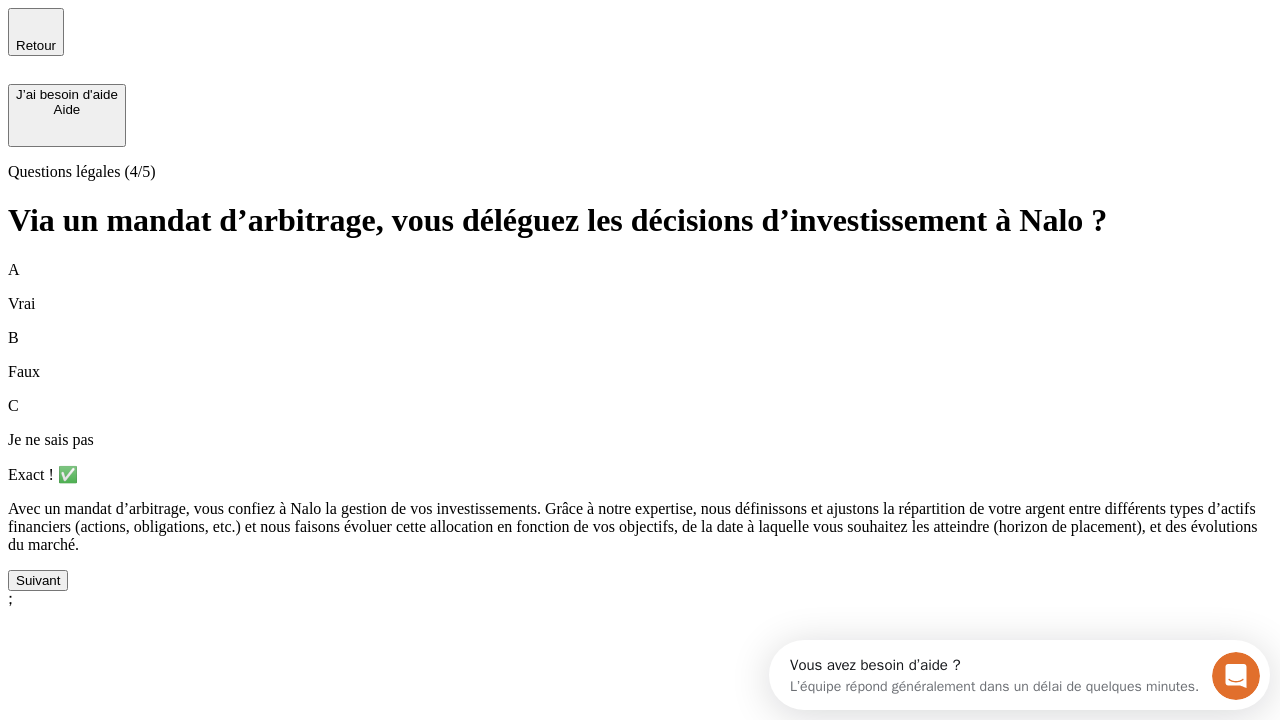 click on "Suivant" at bounding box center [38, 580] 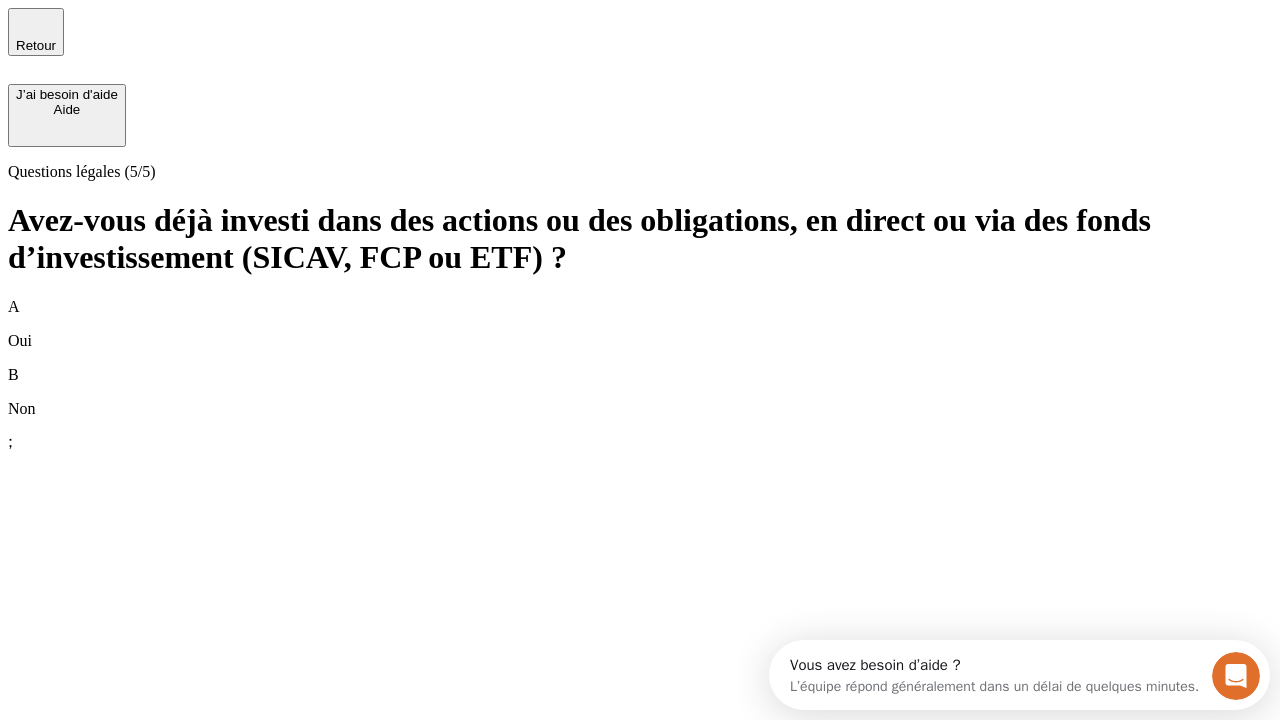 click on "A Oui" at bounding box center (640, 324) 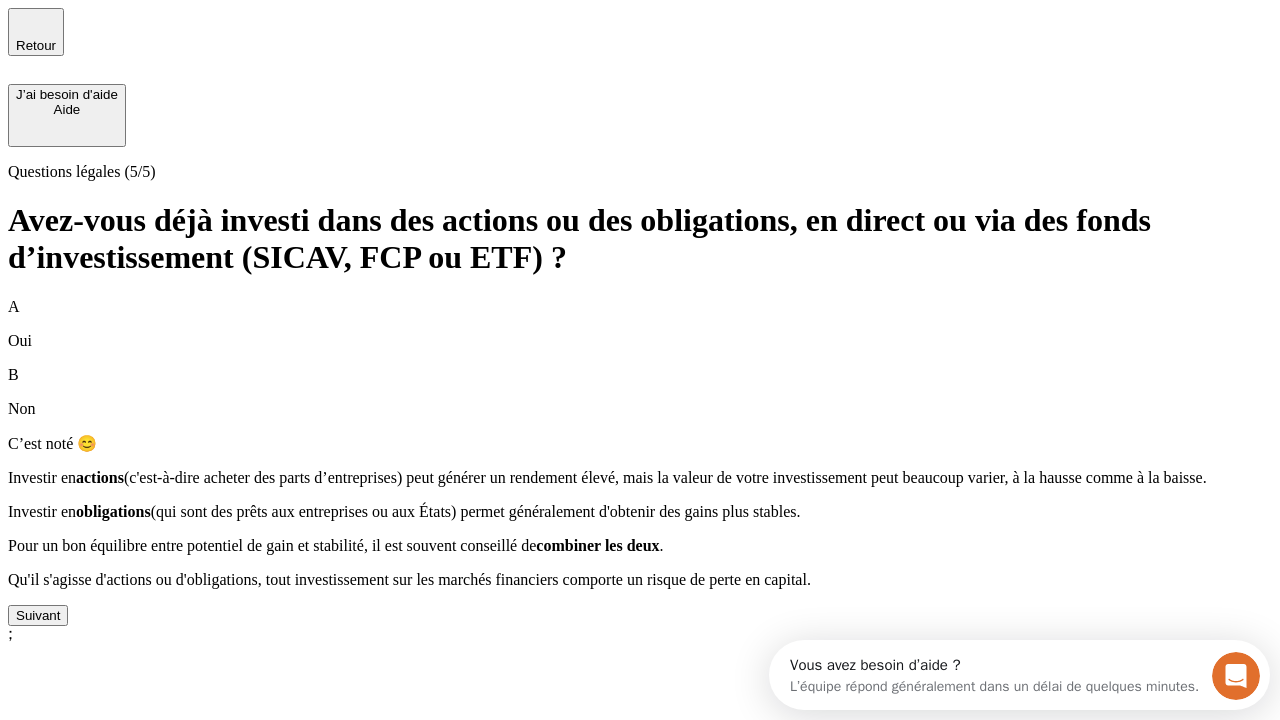 click on "Suivant" at bounding box center (38, 615) 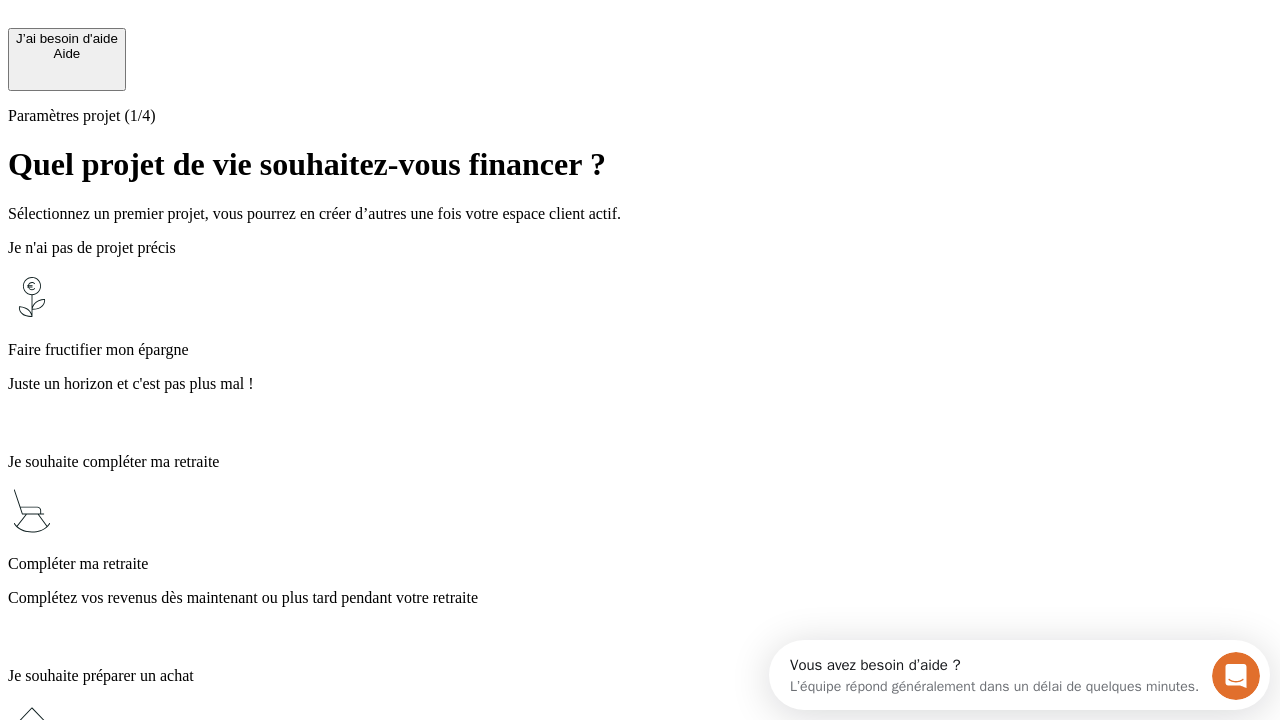 click on "Complétez vos revenus dès maintenant ou plus tard pendant votre retraite" at bounding box center [640, 598] 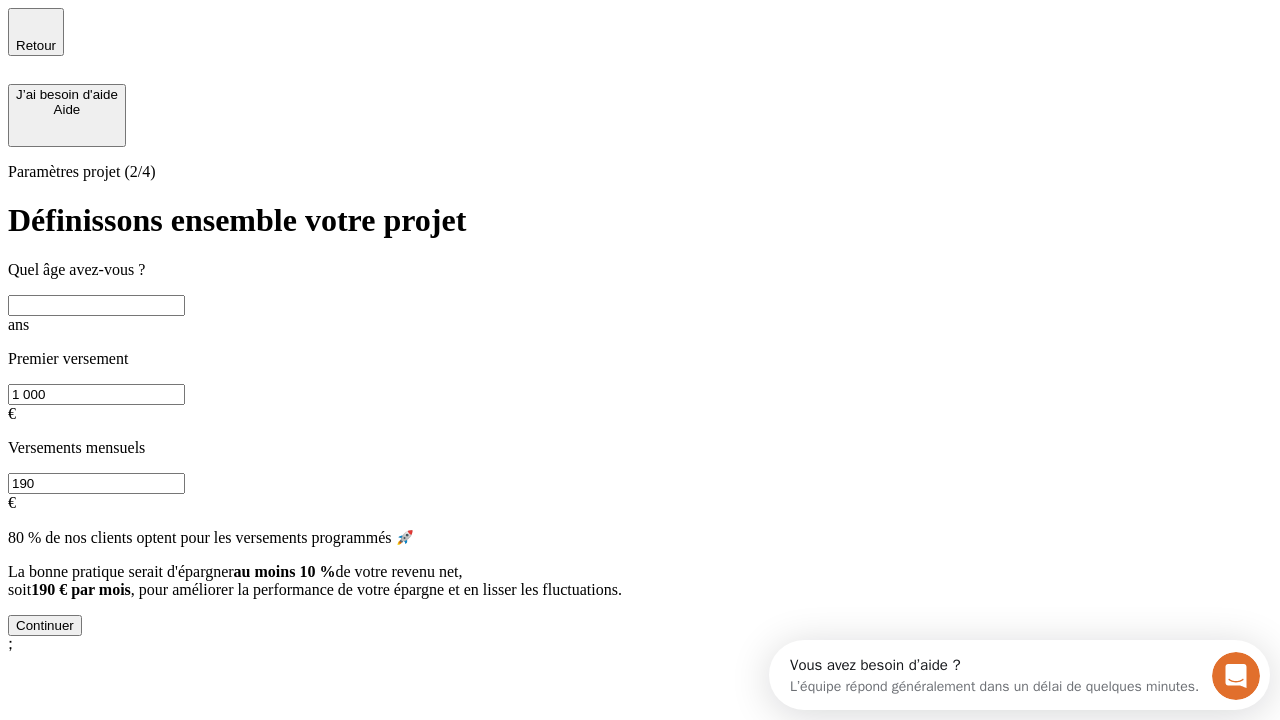 scroll, scrollTop: 18, scrollLeft: 0, axis: vertical 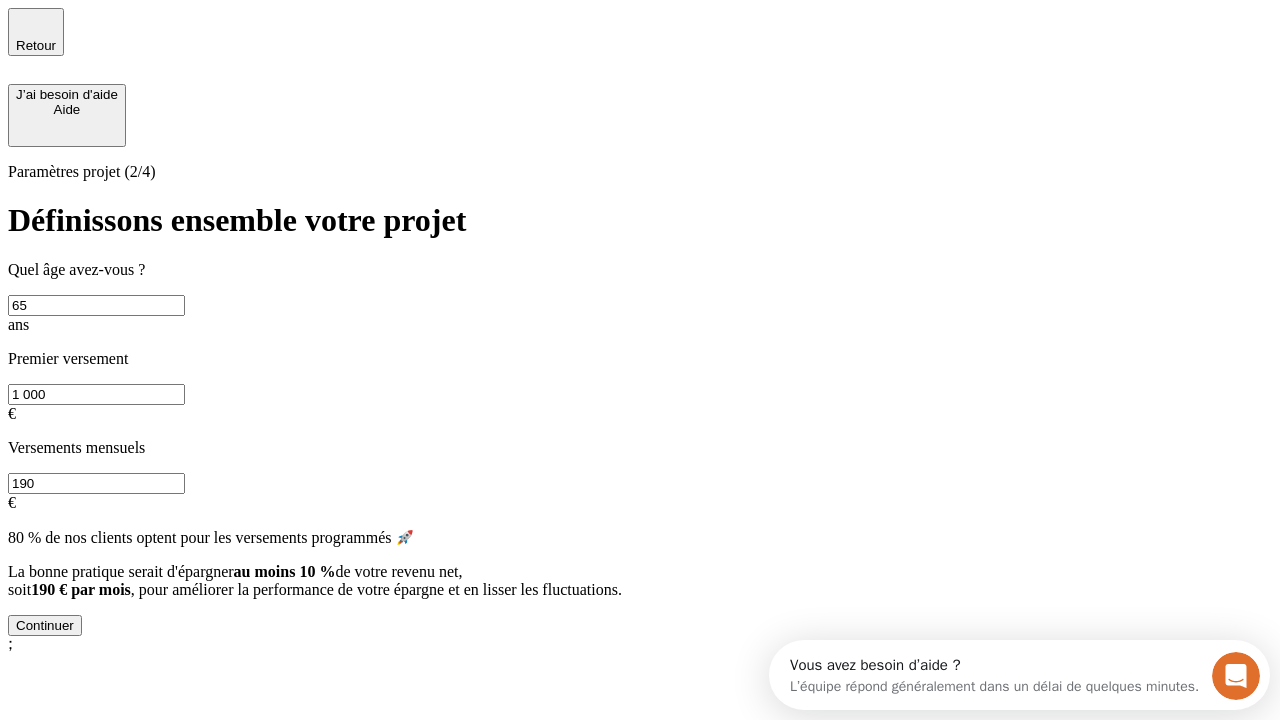 type on "65" 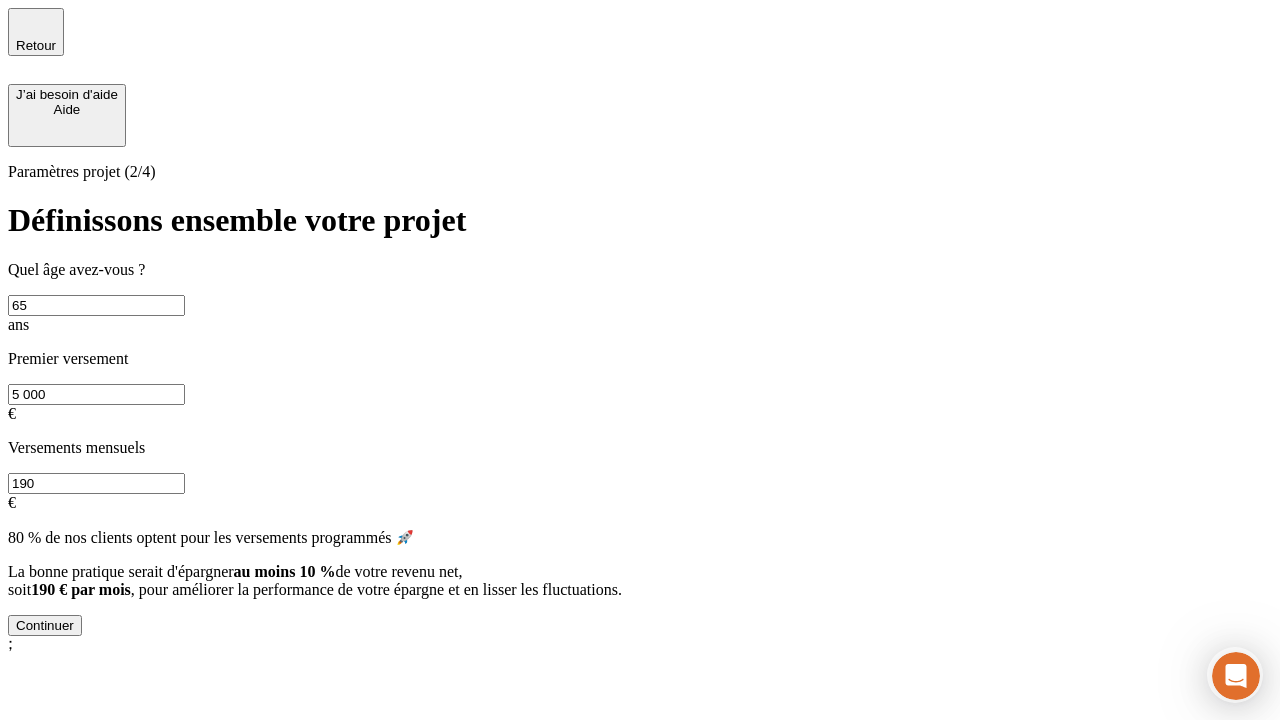 type on "5 000" 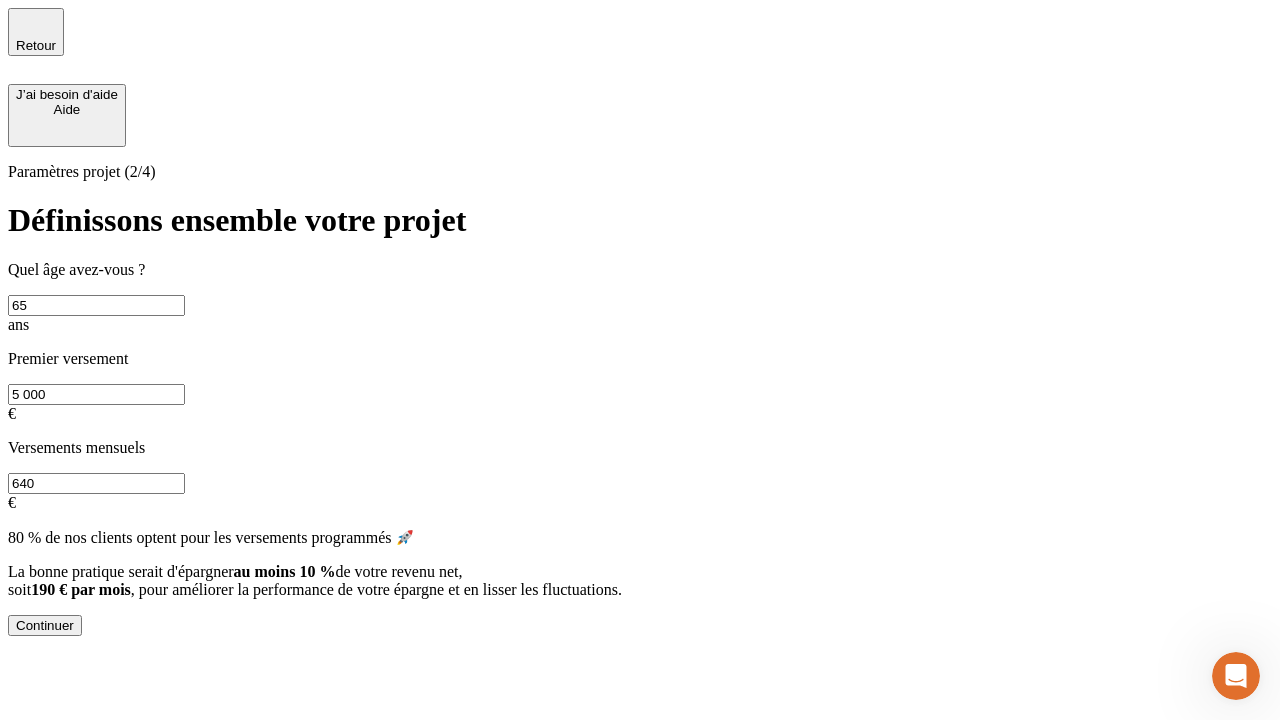 scroll, scrollTop: 0, scrollLeft: 0, axis: both 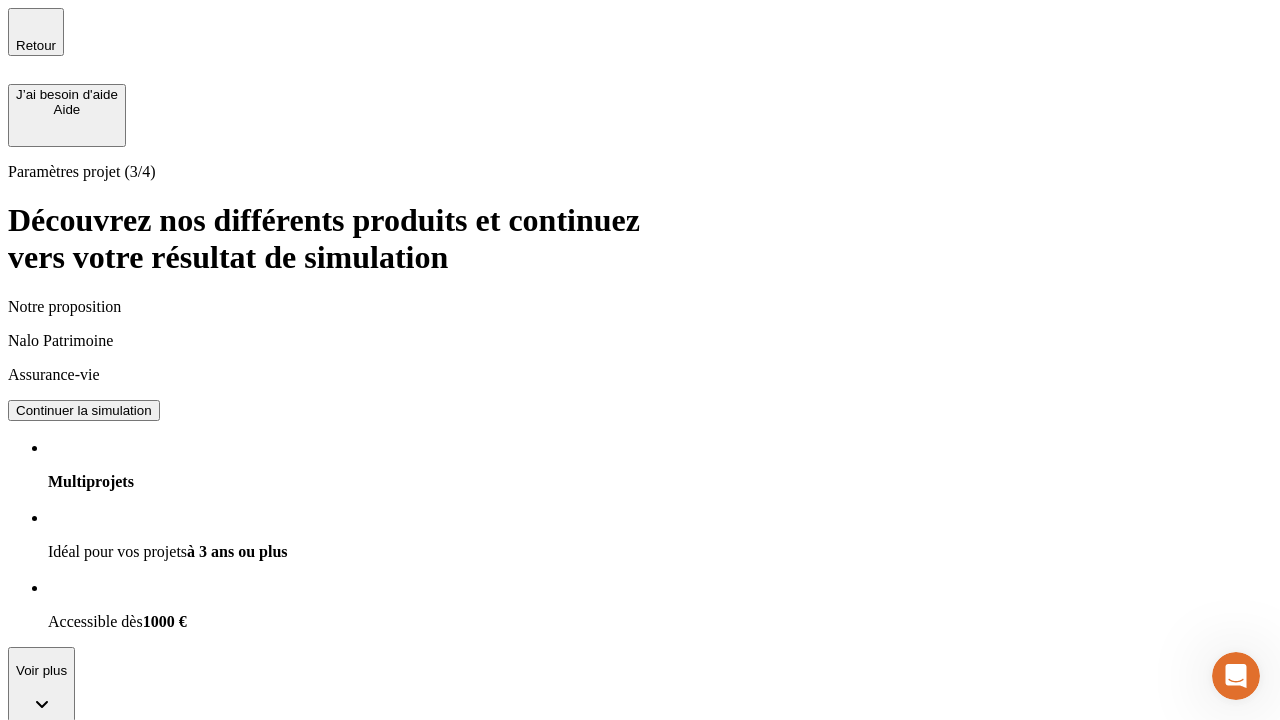 click on "Continuer la simulation" at bounding box center [84, 410] 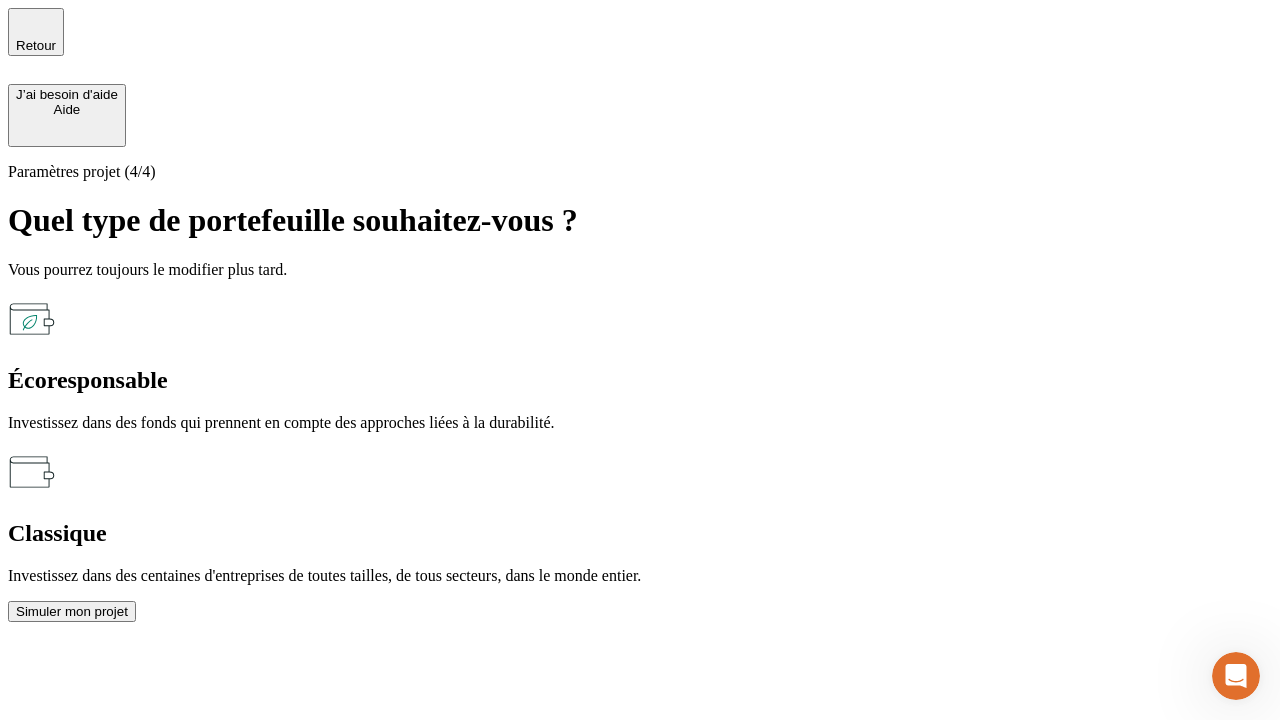 click on "Écoresponsable" at bounding box center (640, 380) 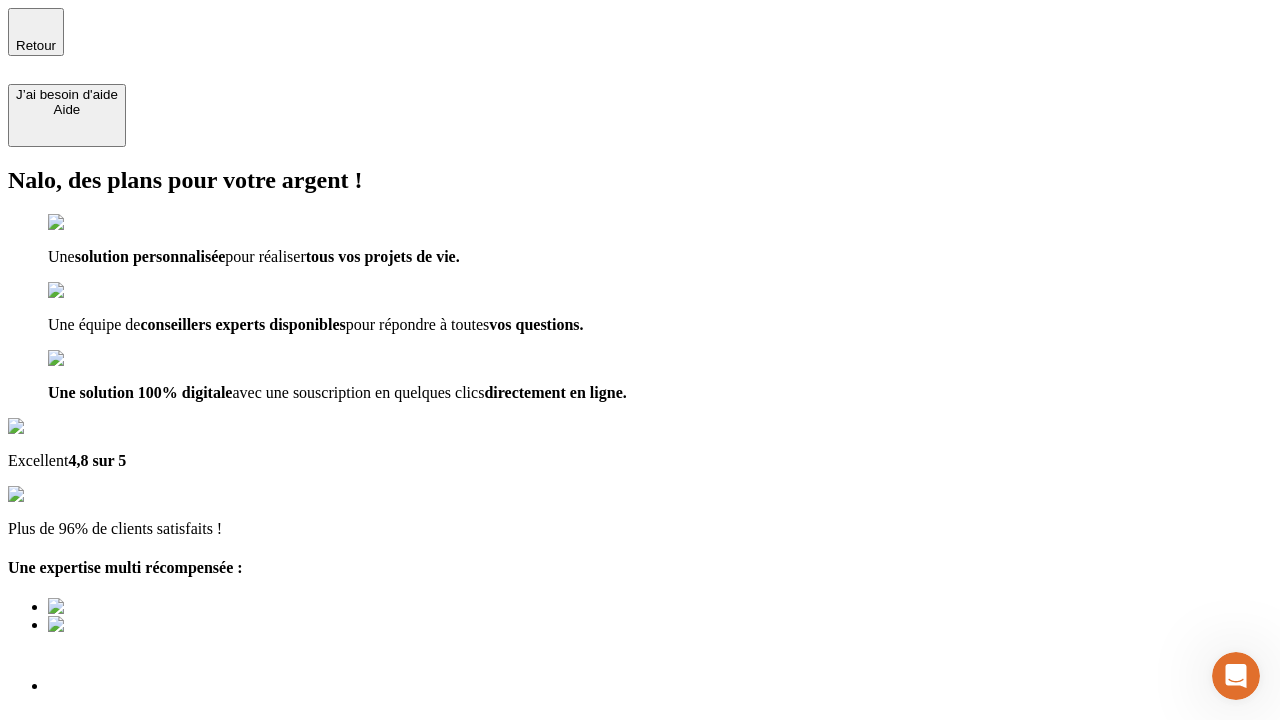 click on "Découvrir ma simulation" at bounding box center (87, 797) 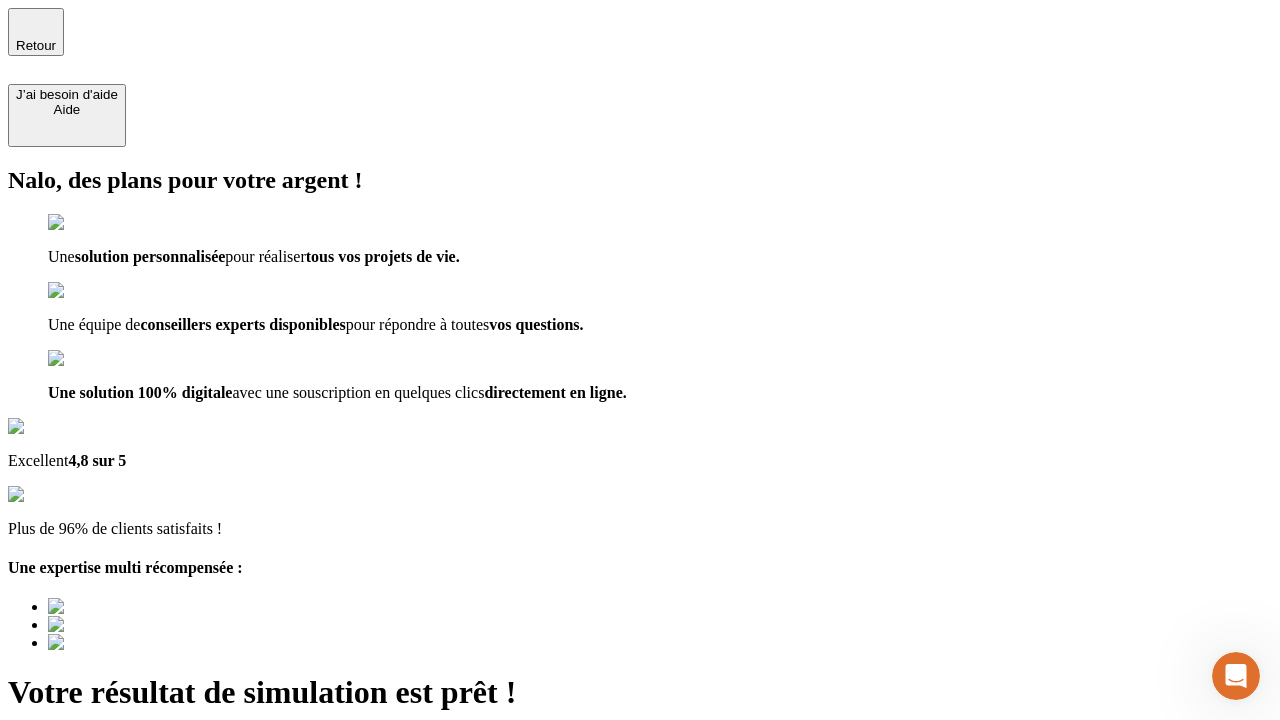 scroll, scrollTop: 0, scrollLeft: 5, axis: horizontal 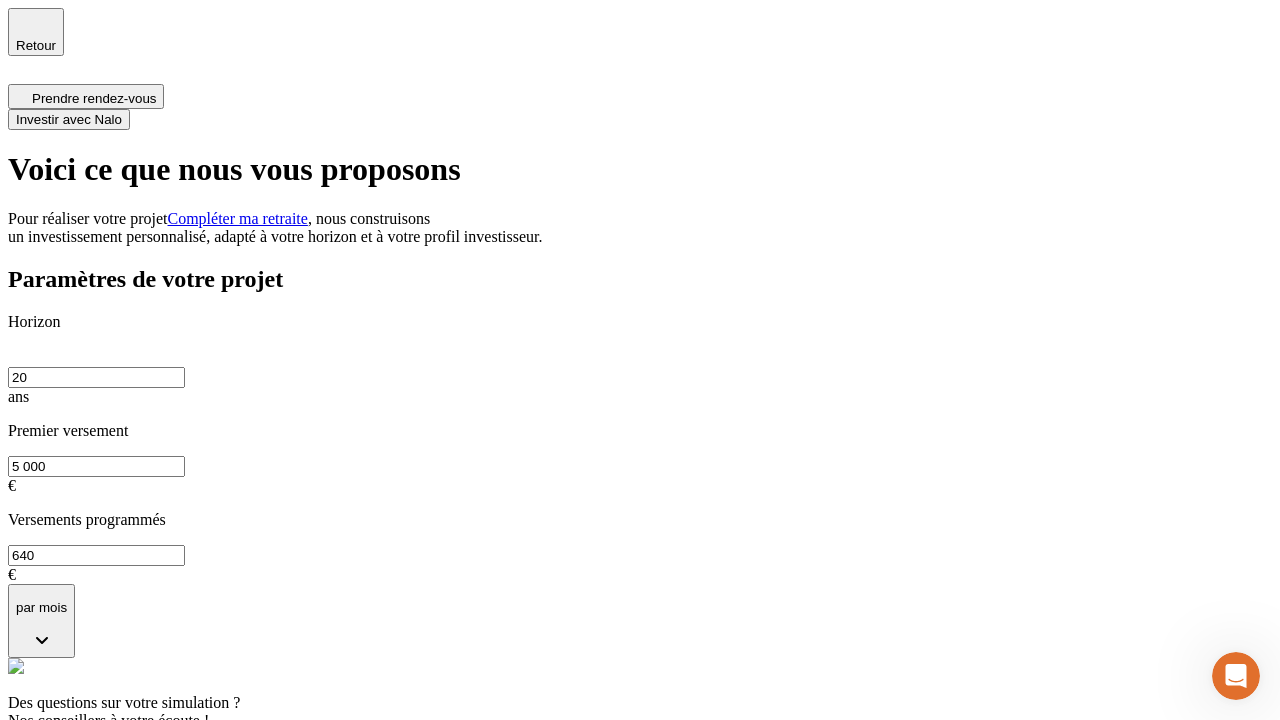 click on "Investir avec Nalo" at bounding box center (69, 119) 